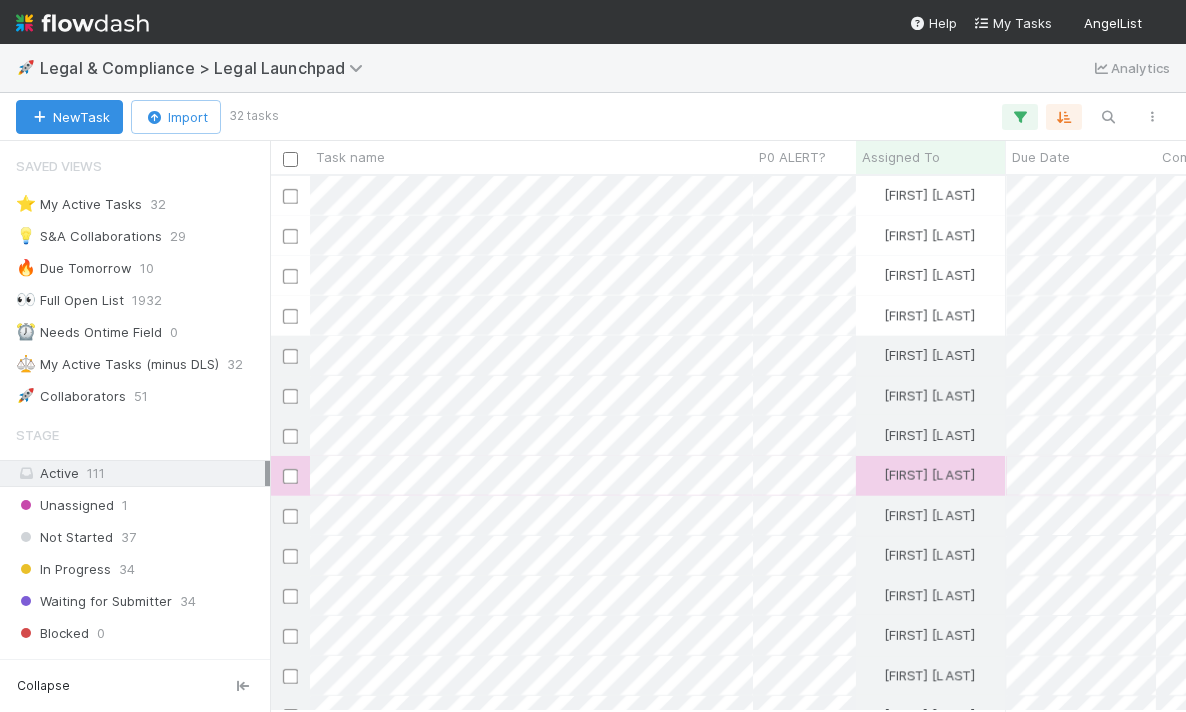 scroll, scrollTop: 0, scrollLeft: 0, axis: both 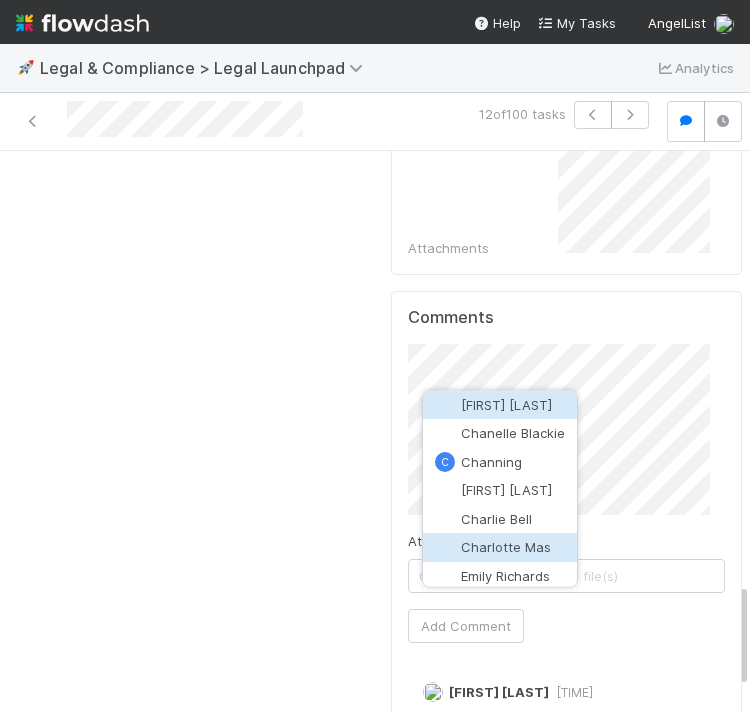 click on "Charlotte Mas" at bounding box center [506, 547] 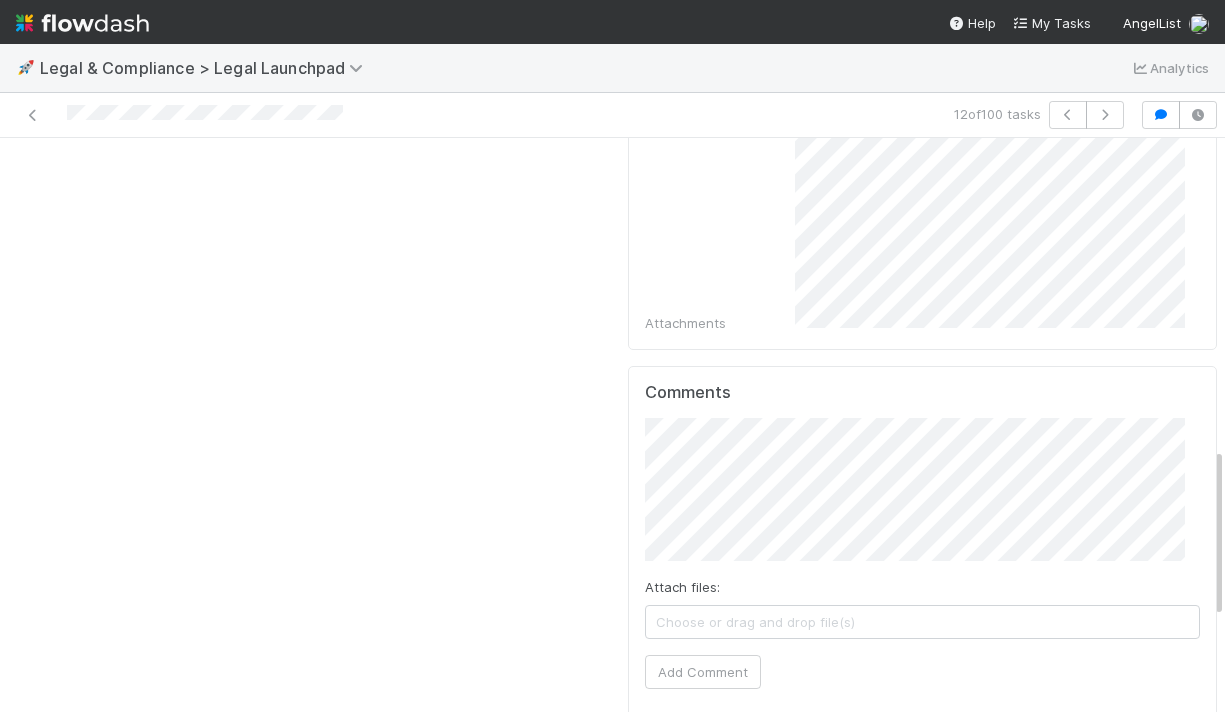 scroll, scrollTop: 1228, scrollLeft: 0, axis: vertical 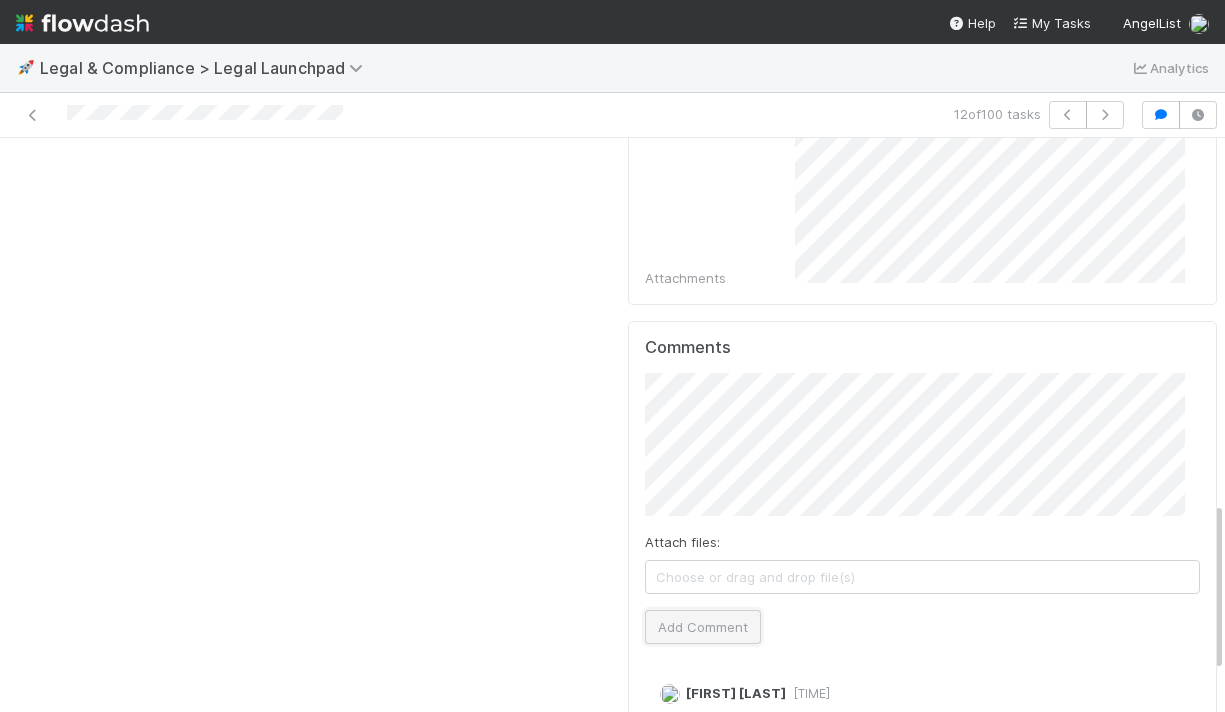 click on "Add Comment" at bounding box center (703, 627) 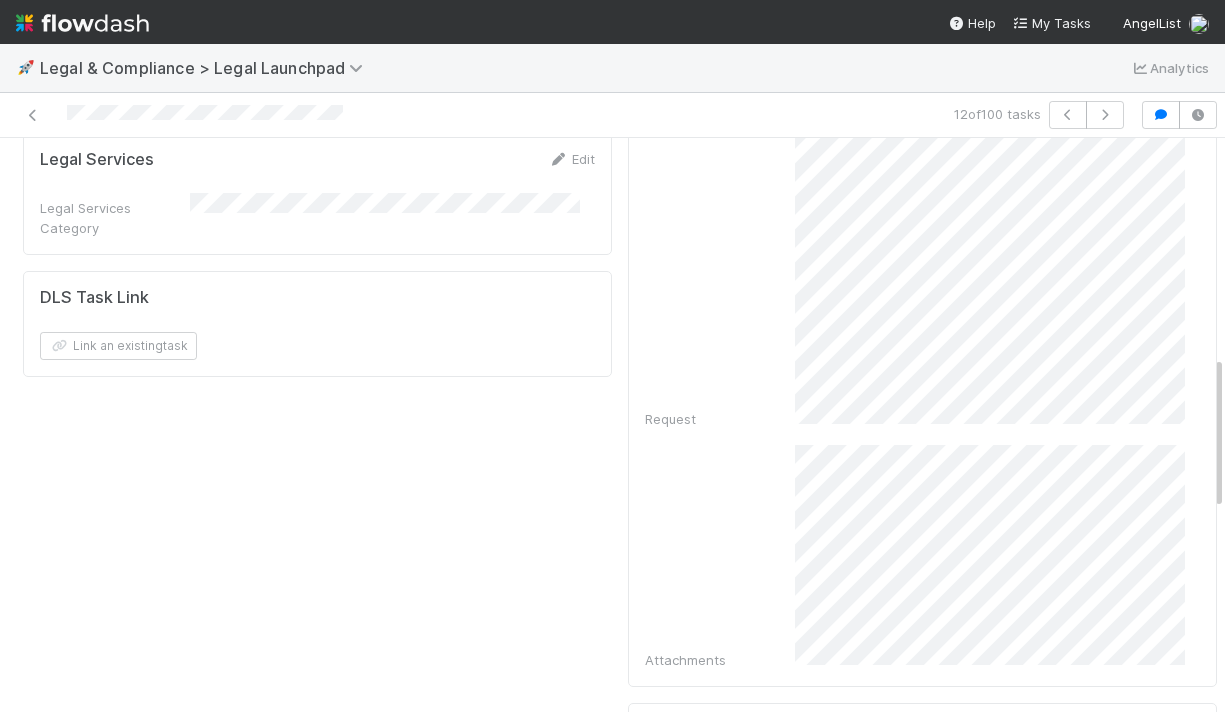scroll, scrollTop: 895, scrollLeft: 0, axis: vertical 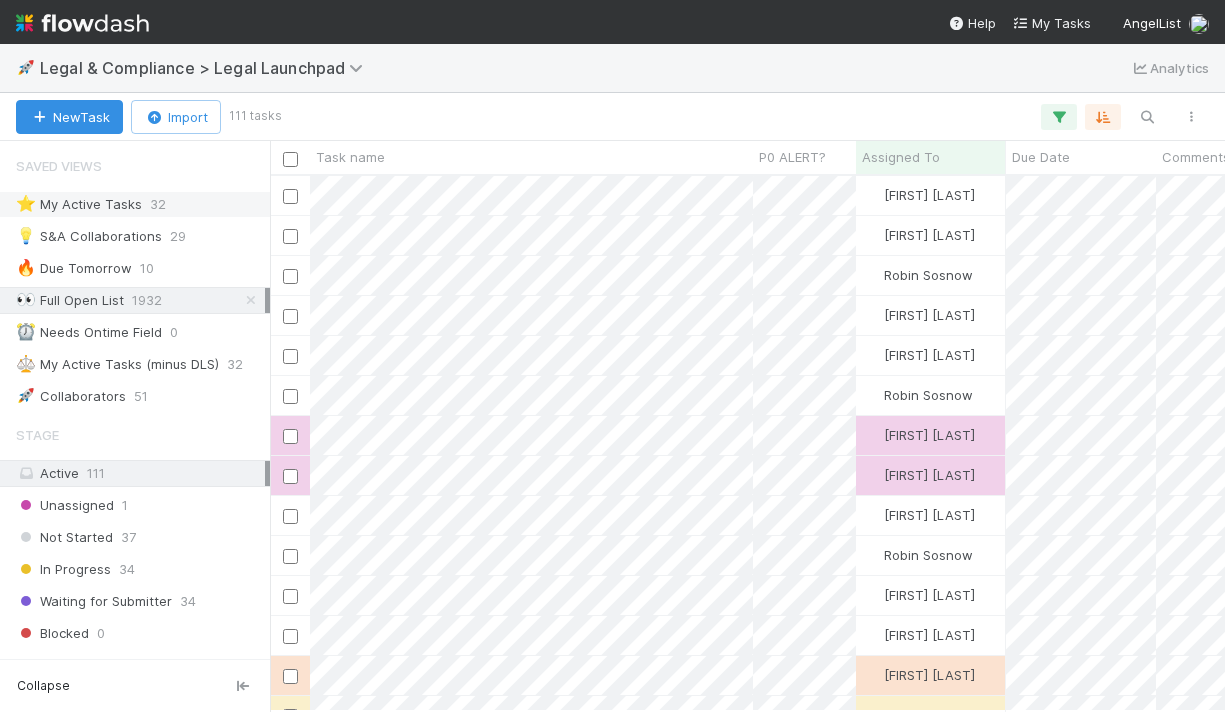 click on "⭐ My Active Tasks" at bounding box center [79, 204] 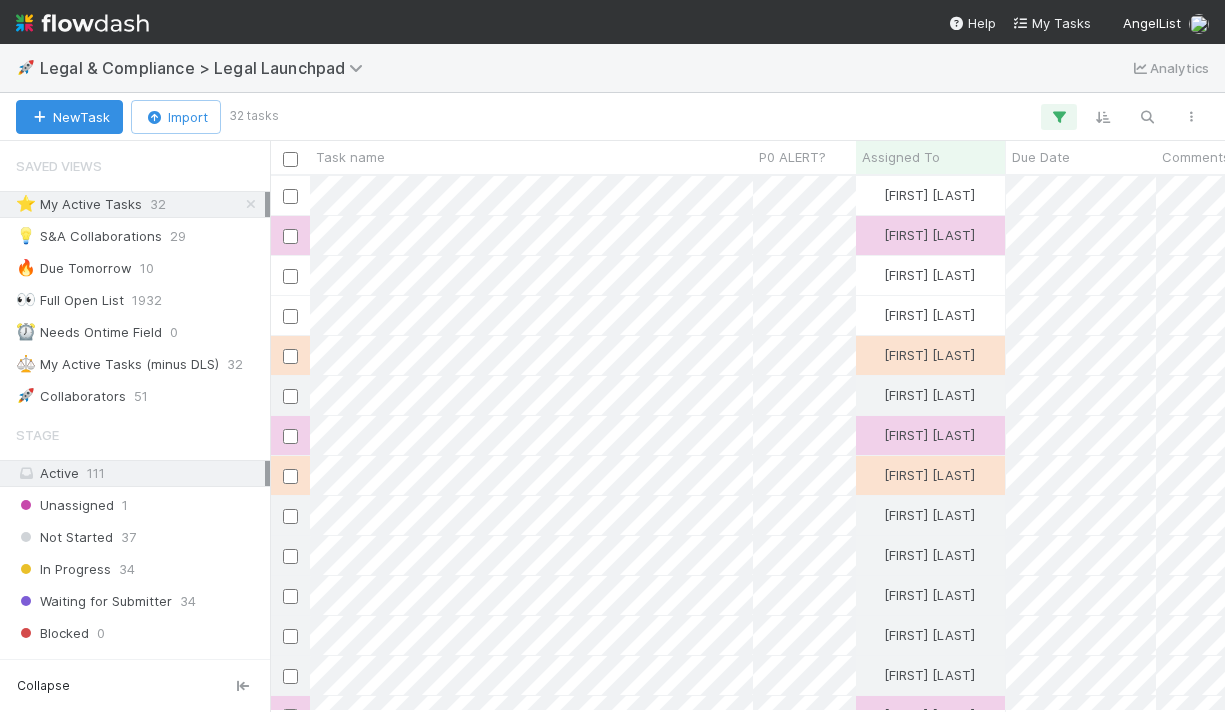 scroll, scrollTop: 15, scrollLeft: 16, axis: both 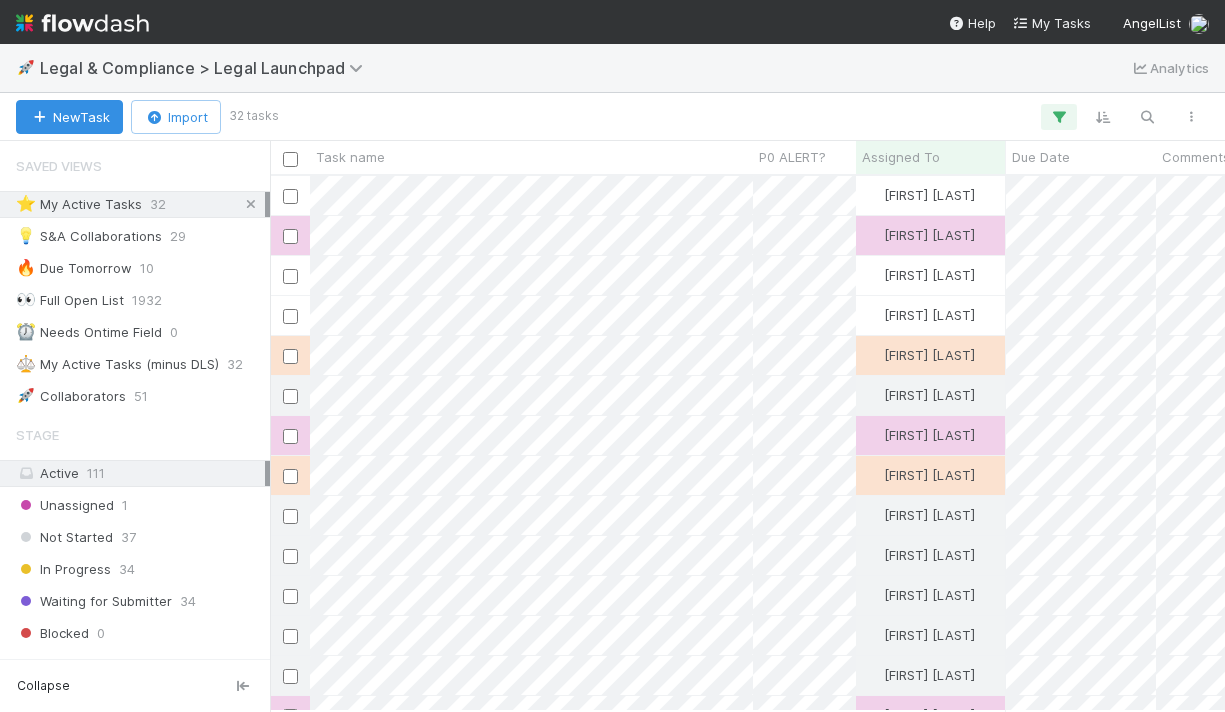 click at bounding box center [251, 204] 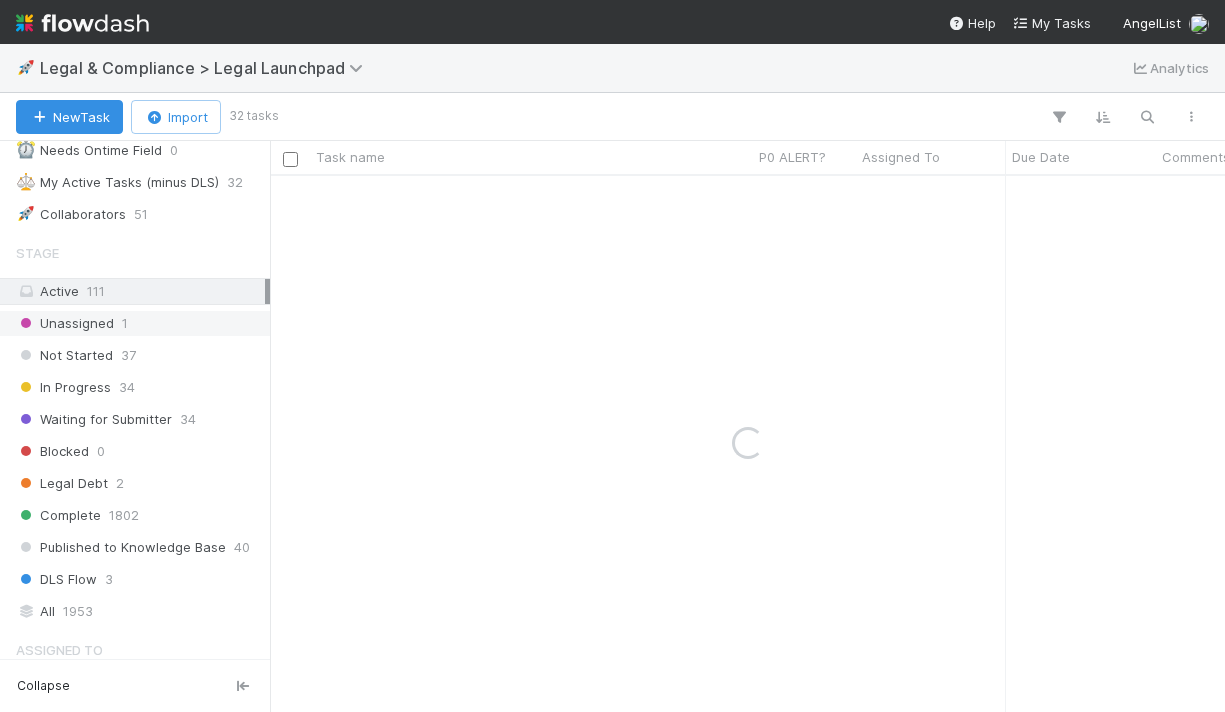 scroll, scrollTop: 260, scrollLeft: 0, axis: vertical 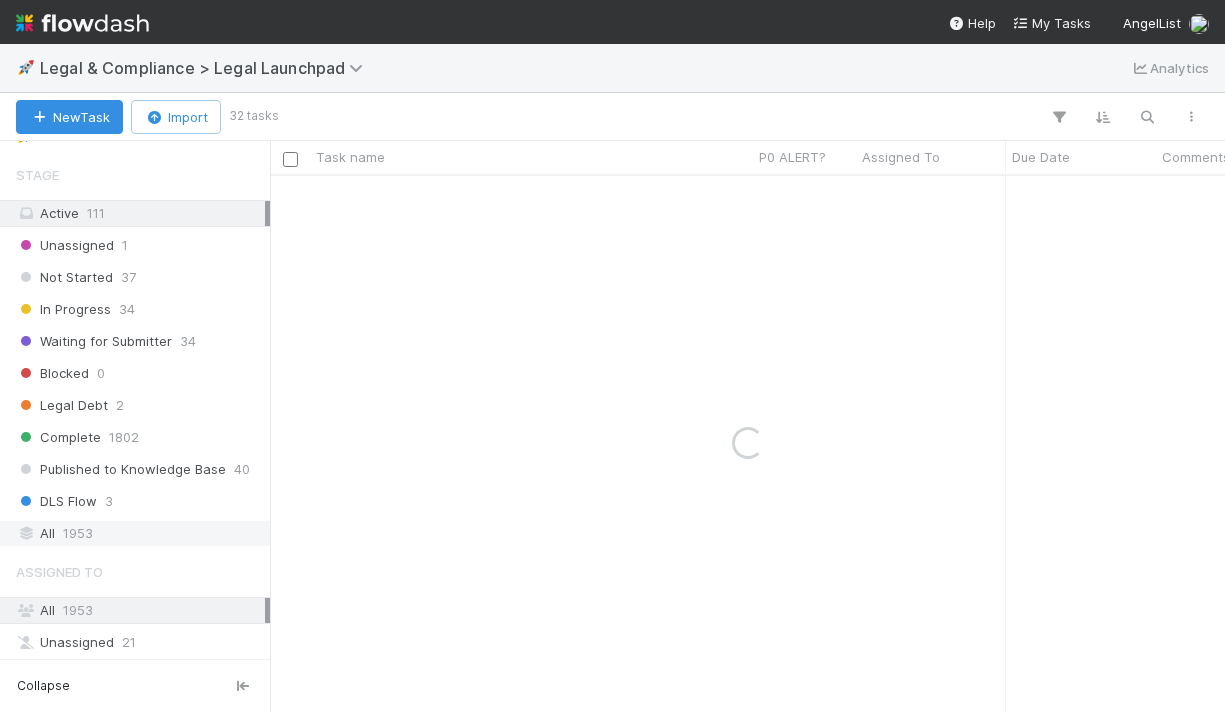 click on "1953" at bounding box center (78, 533) 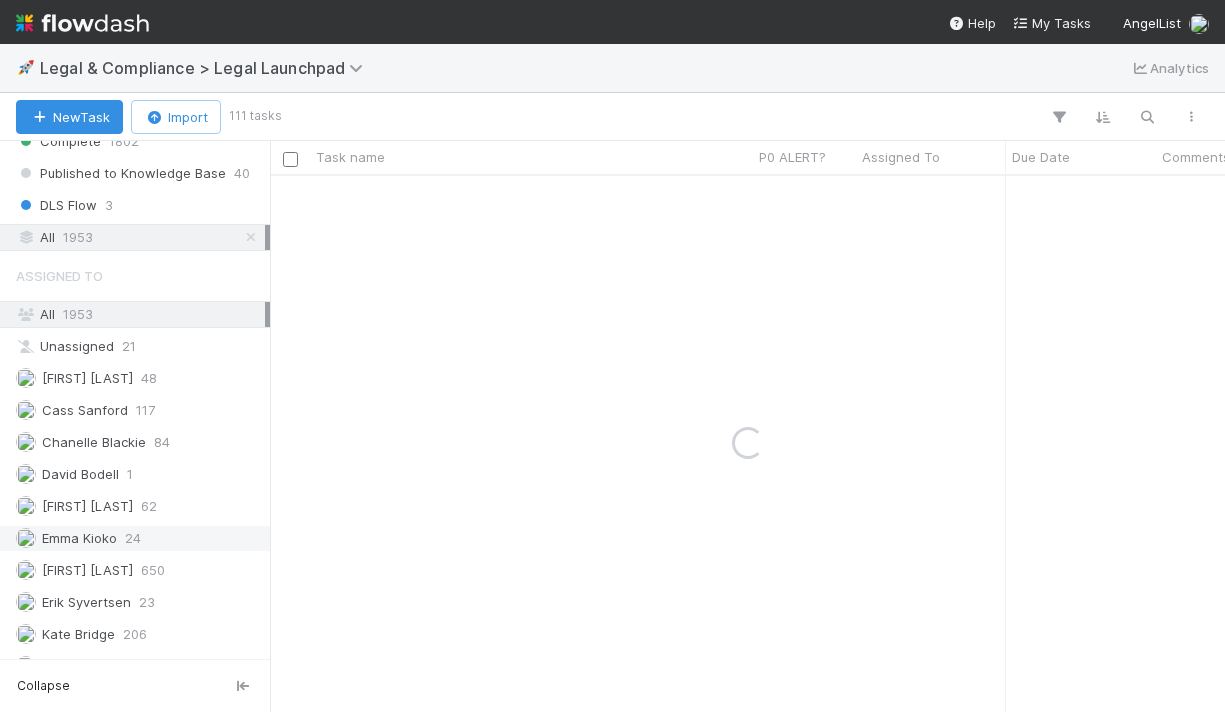 scroll, scrollTop: 678, scrollLeft: 0, axis: vertical 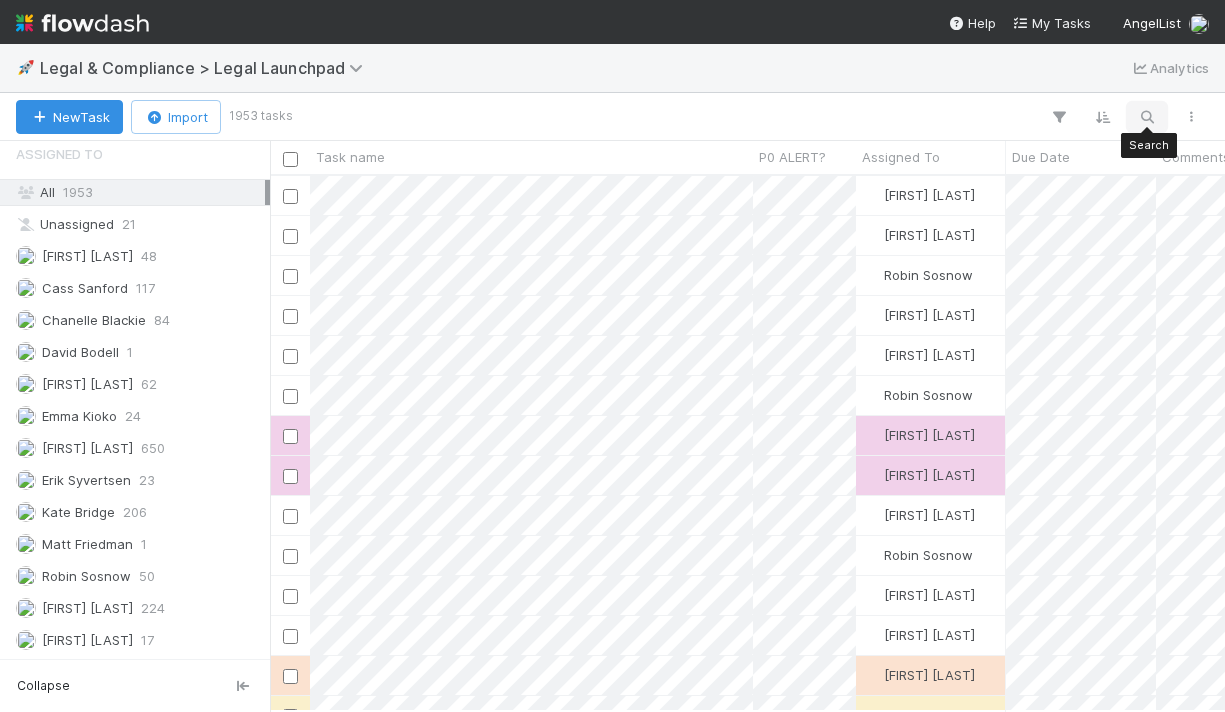 click at bounding box center (1147, 117) 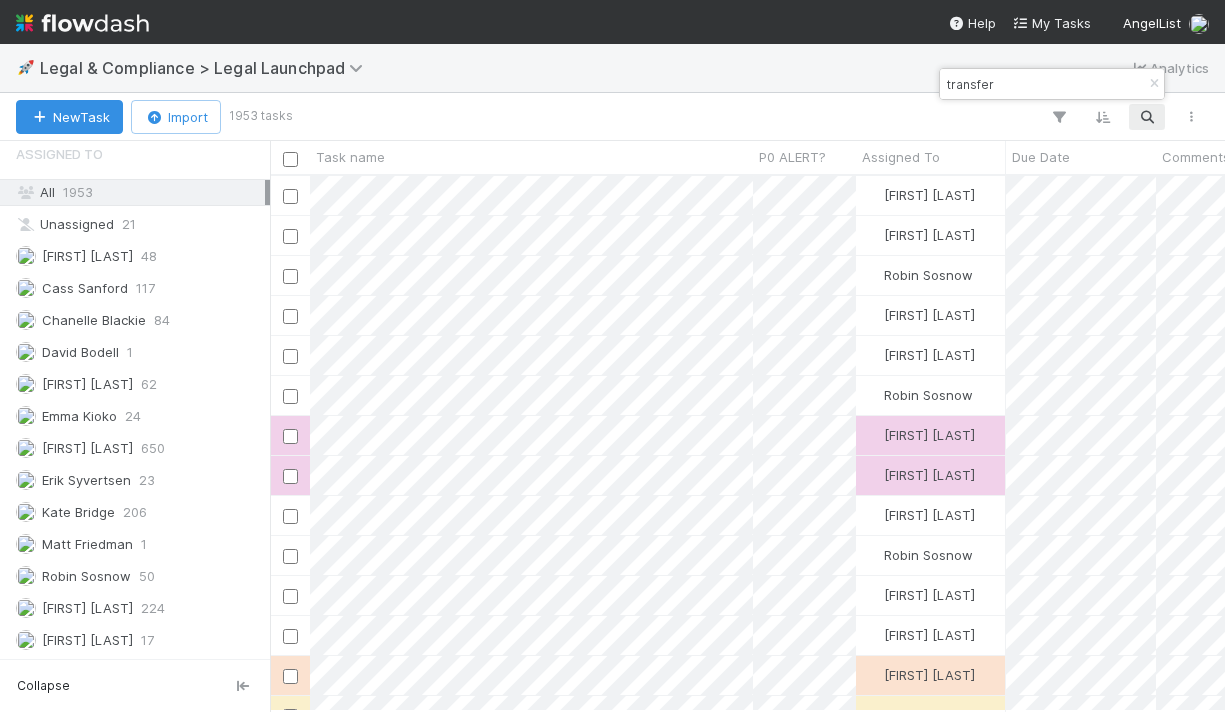 type on "transfer" 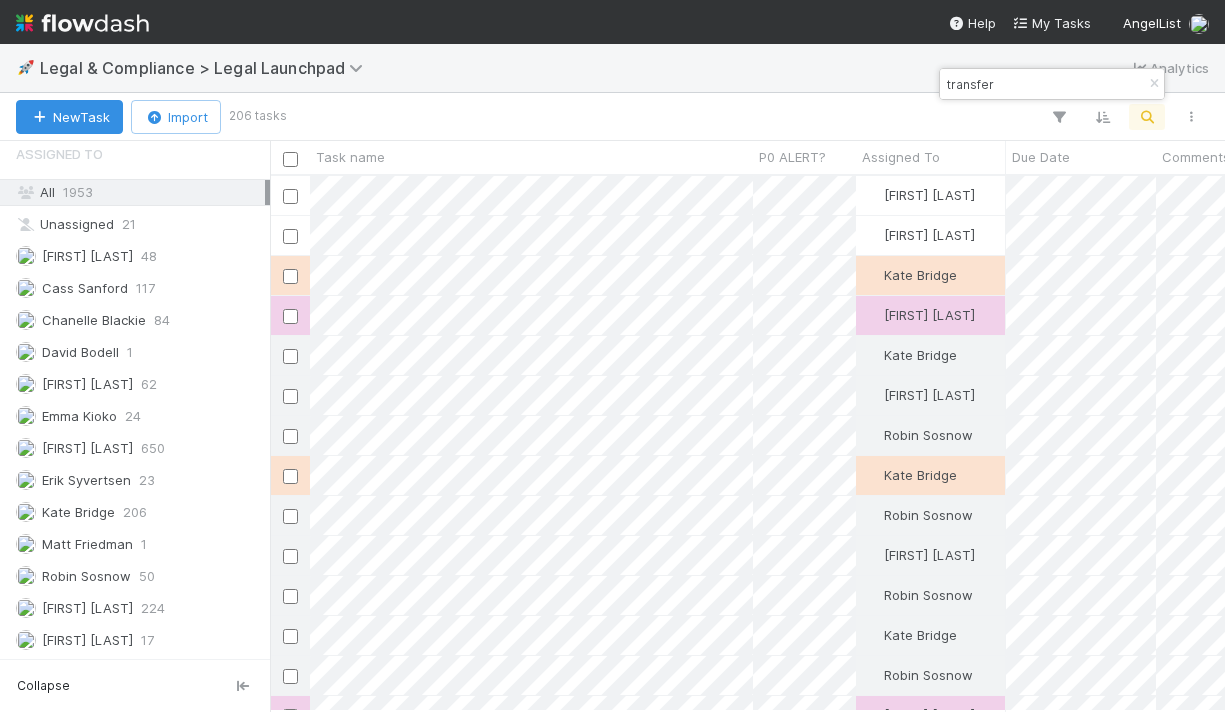scroll, scrollTop: 15, scrollLeft: 16, axis: both 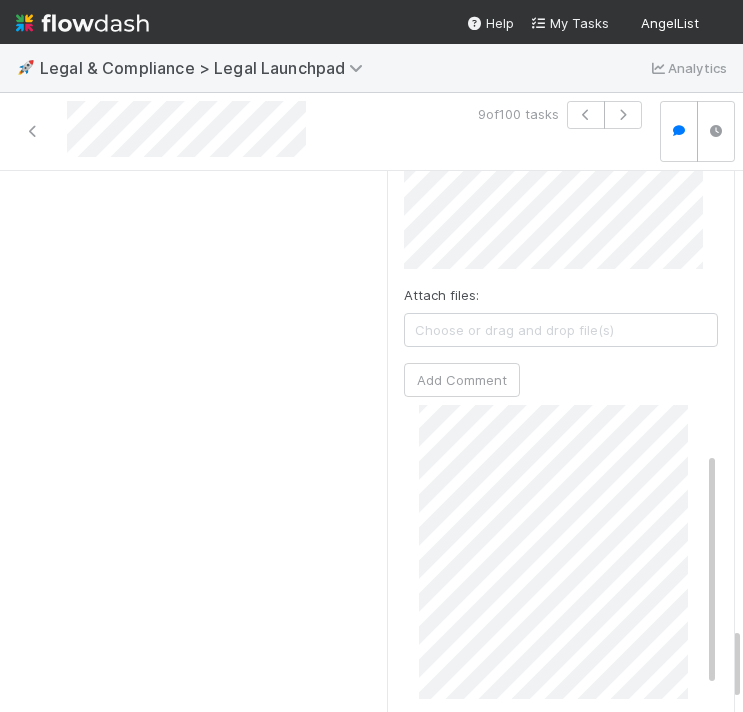 drag, startPoint x: 202, startPoint y: 157, endPoint x: 55, endPoint y: 109, distance: 154.63829 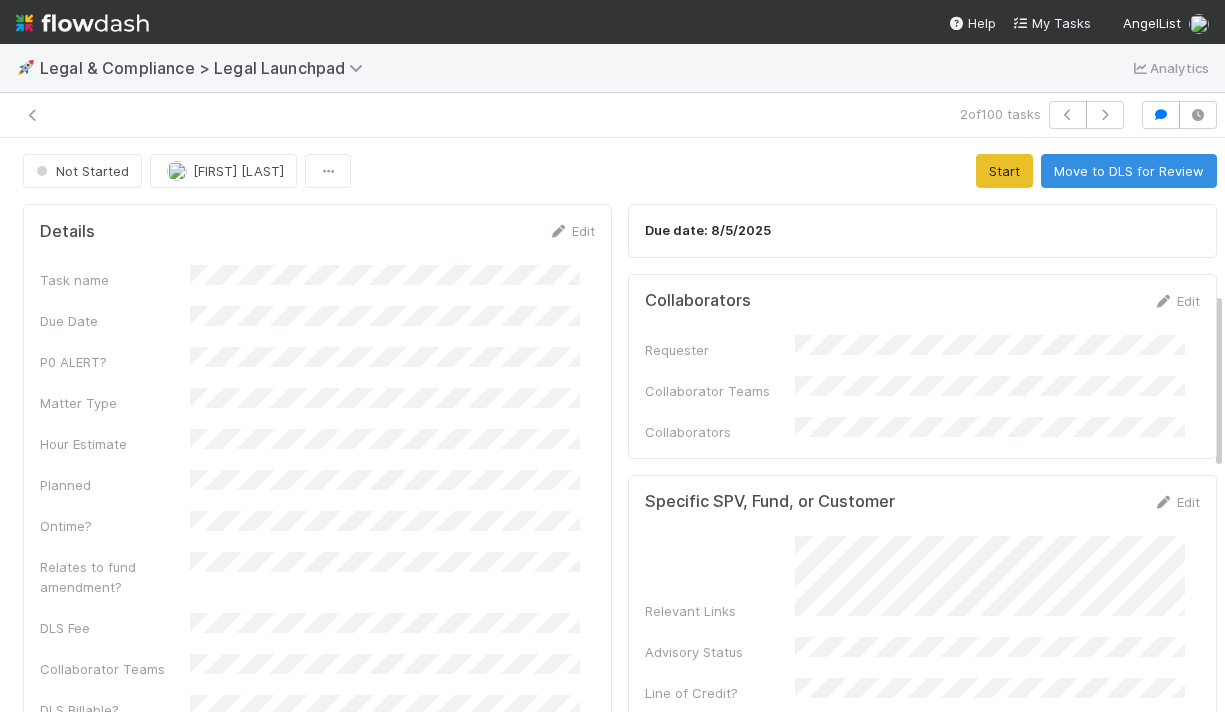 scroll, scrollTop: 0, scrollLeft: 0, axis: both 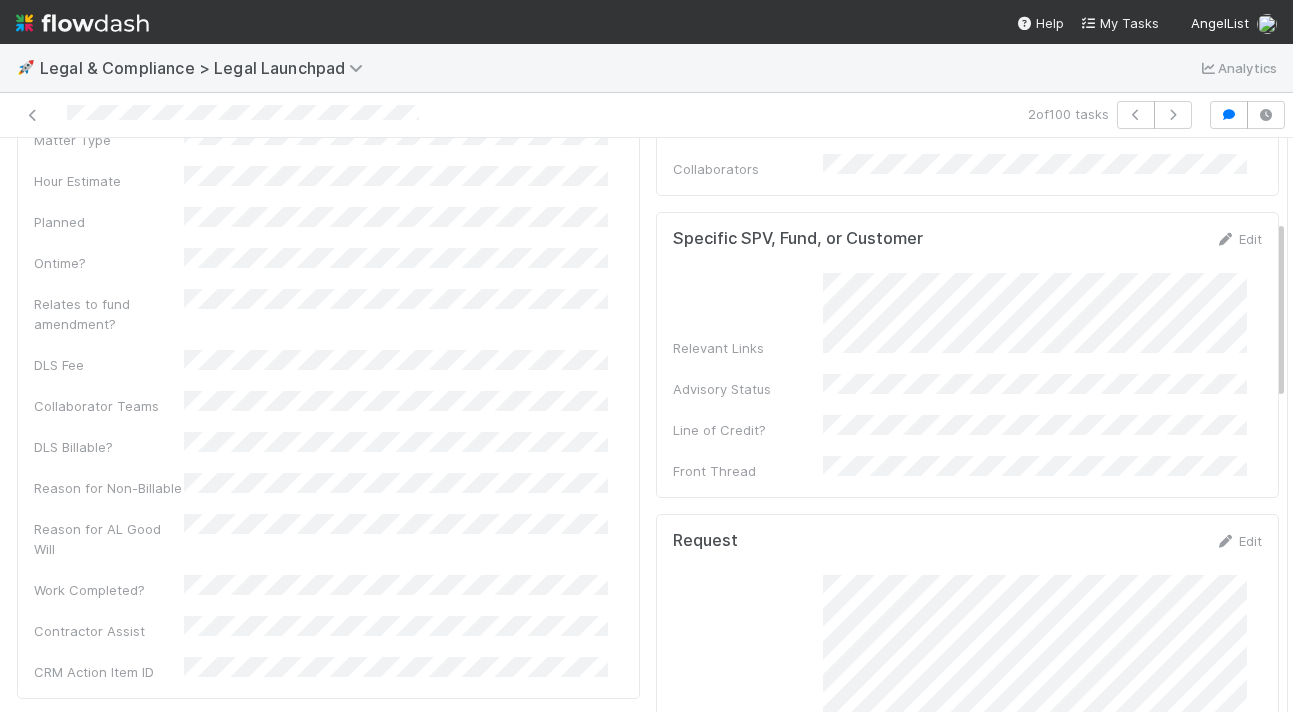 drag, startPoint x: 434, startPoint y: 124, endPoint x: 163, endPoint y: 105, distance: 271.66522 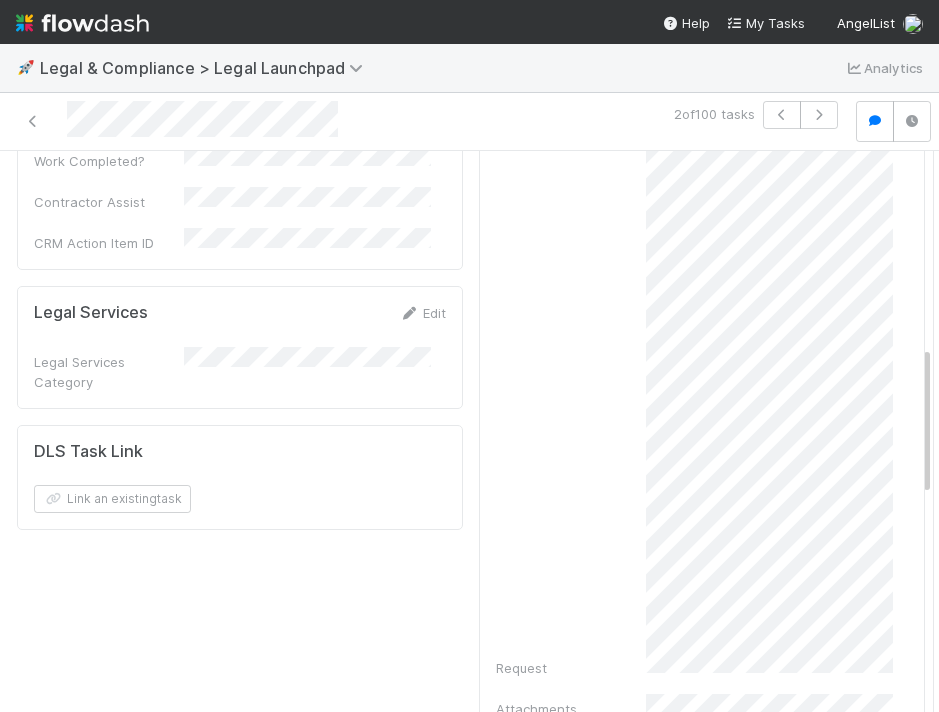 scroll, scrollTop: 750, scrollLeft: 0, axis: vertical 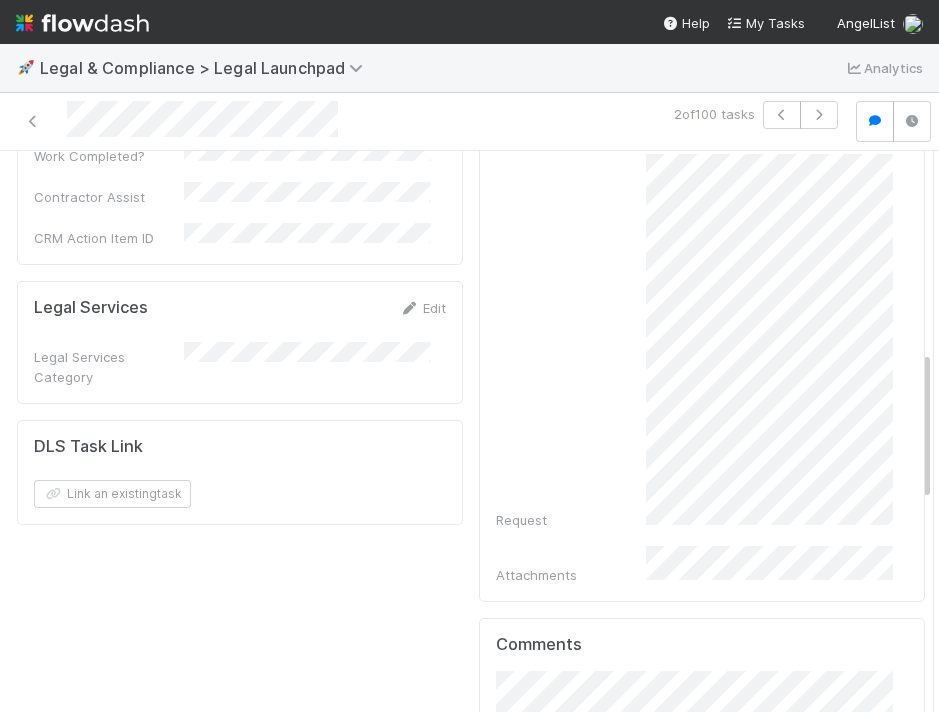 click on "Request" at bounding box center [702, 342] 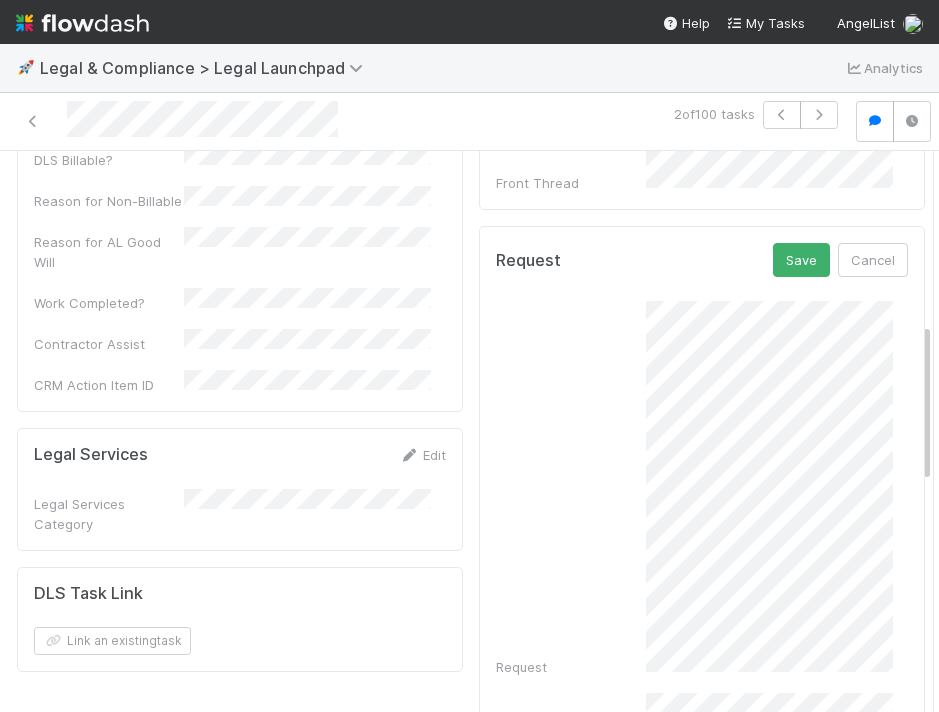 scroll, scrollTop: 600, scrollLeft: 0, axis: vertical 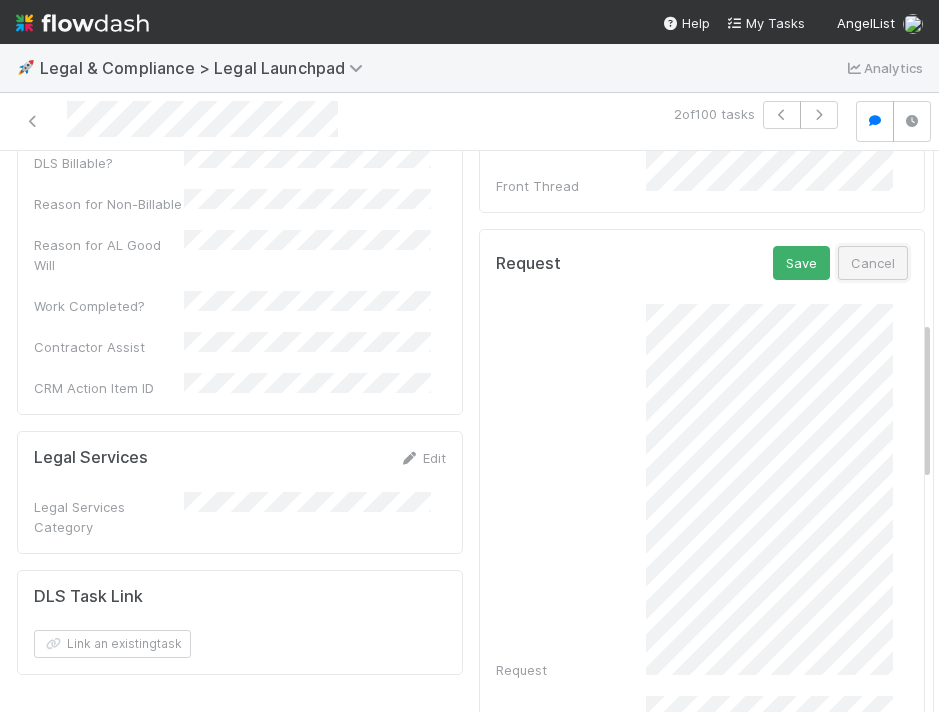 click on "Cancel" at bounding box center [873, 263] 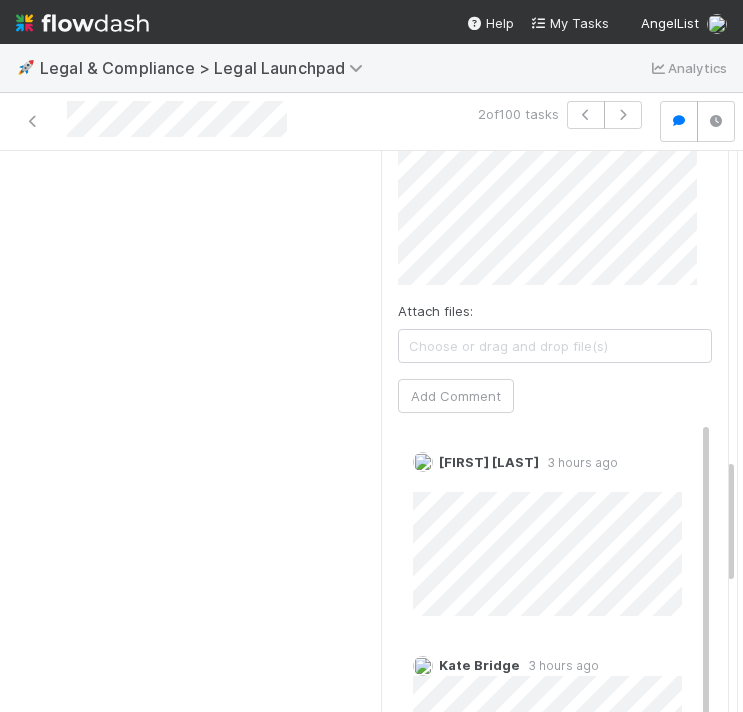 scroll, scrollTop: 1920, scrollLeft: 0, axis: vertical 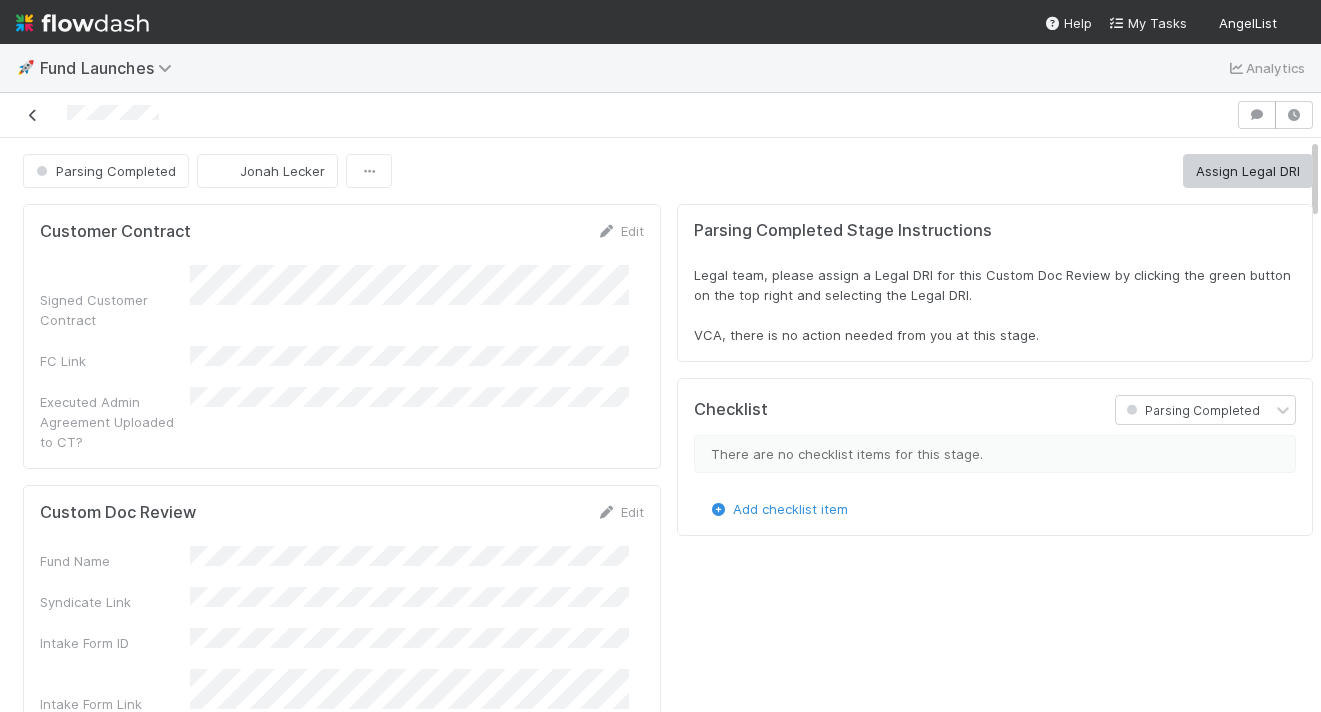 click at bounding box center (33, 115) 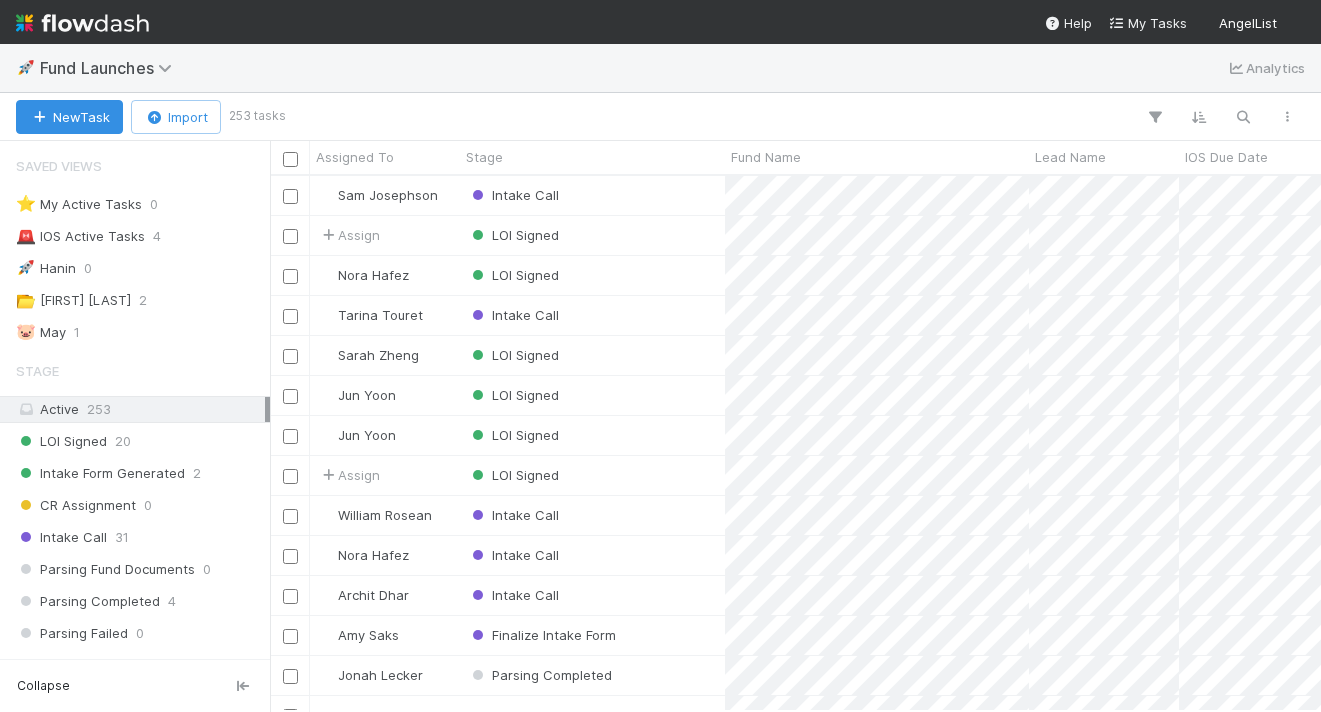 scroll, scrollTop: 520, scrollLeft: 1036, axis: both 